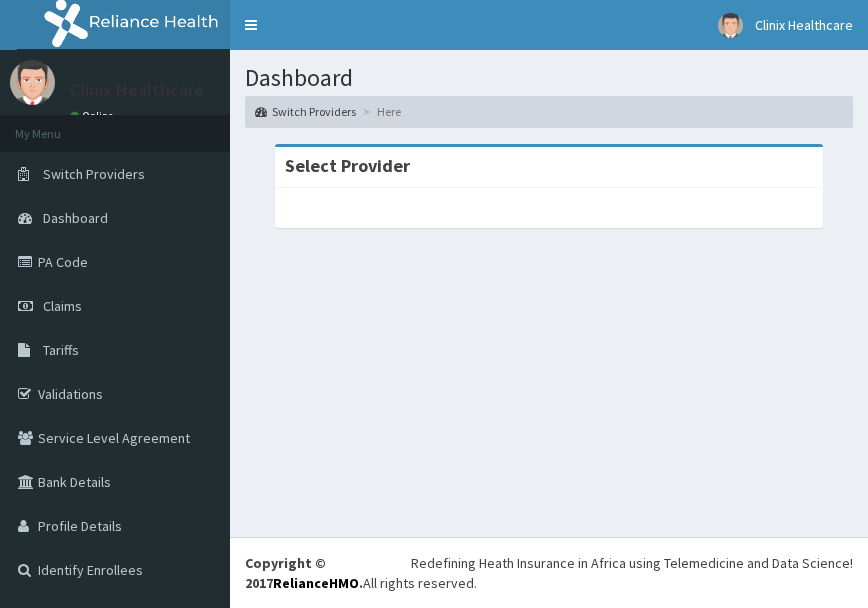 scroll, scrollTop: 0, scrollLeft: 0, axis: both 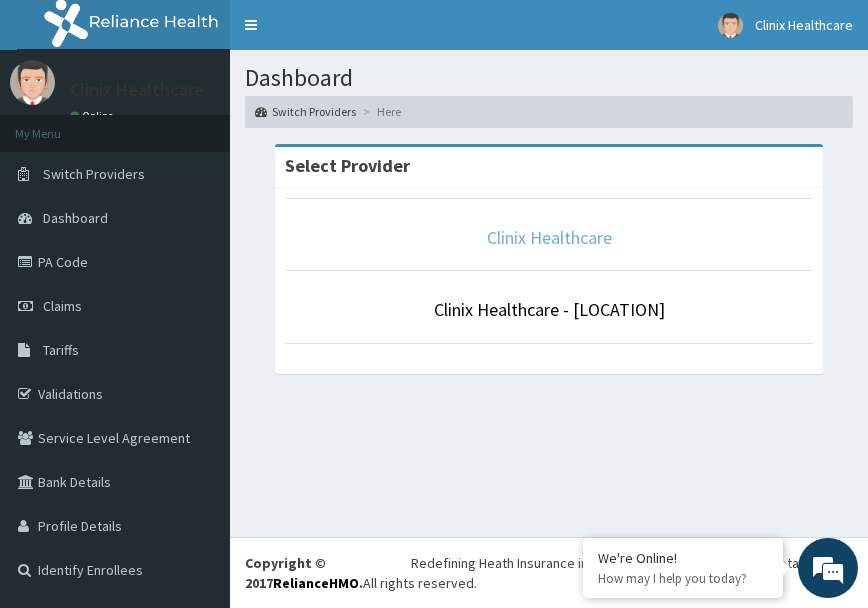 click on "Clinix Healthcare" at bounding box center [549, 237] 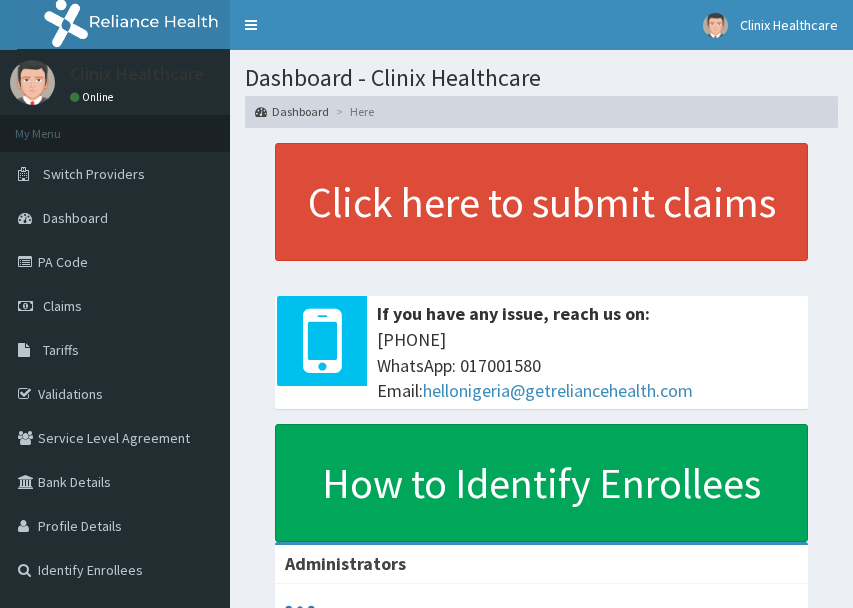 scroll, scrollTop: 0, scrollLeft: 0, axis: both 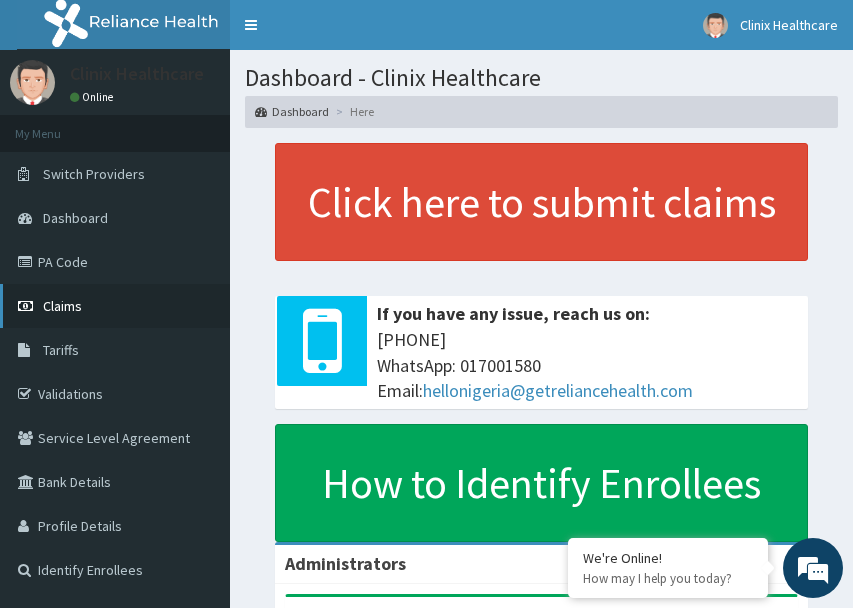 click on "Claims" at bounding box center (115, 306) 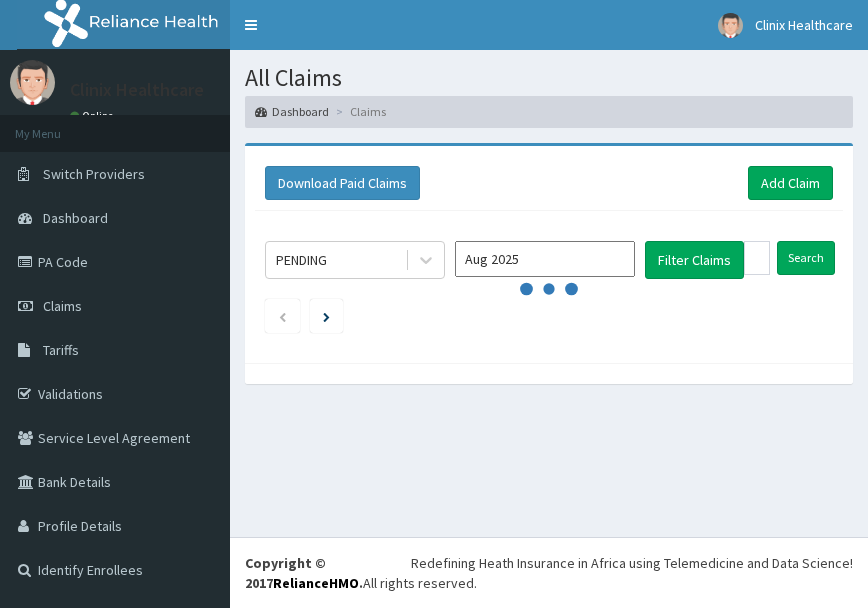 scroll, scrollTop: 0, scrollLeft: 0, axis: both 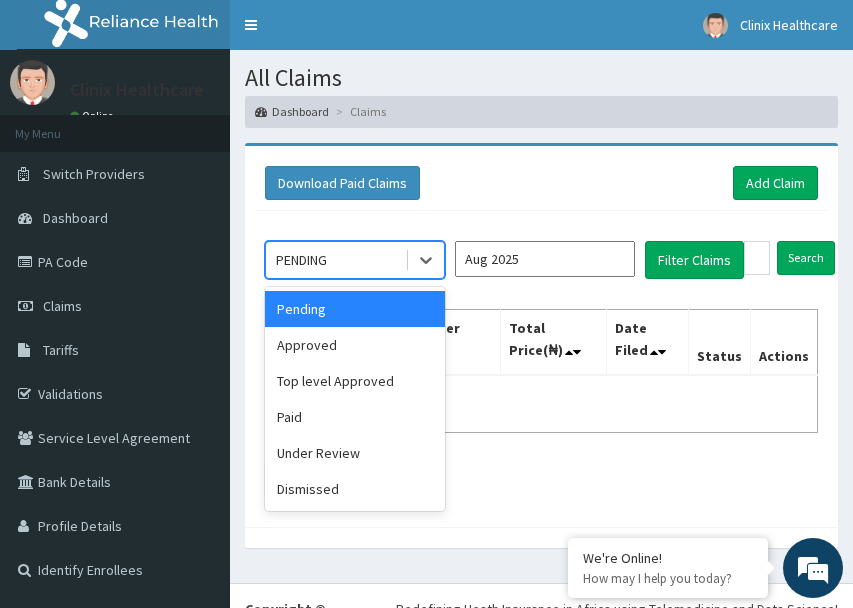 click on "PENDING" at bounding box center [335, 260] 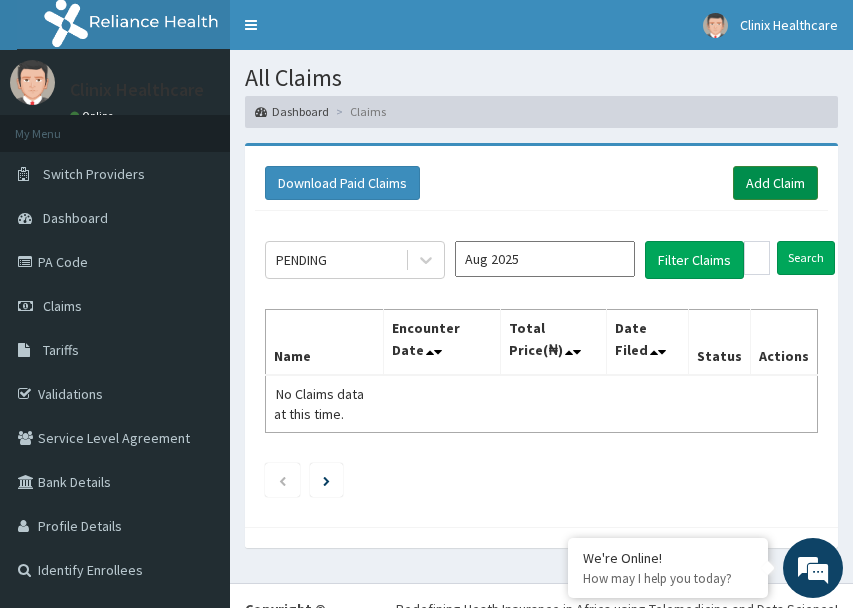 scroll, scrollTop: 0, scrollLeft: 0, axis: both 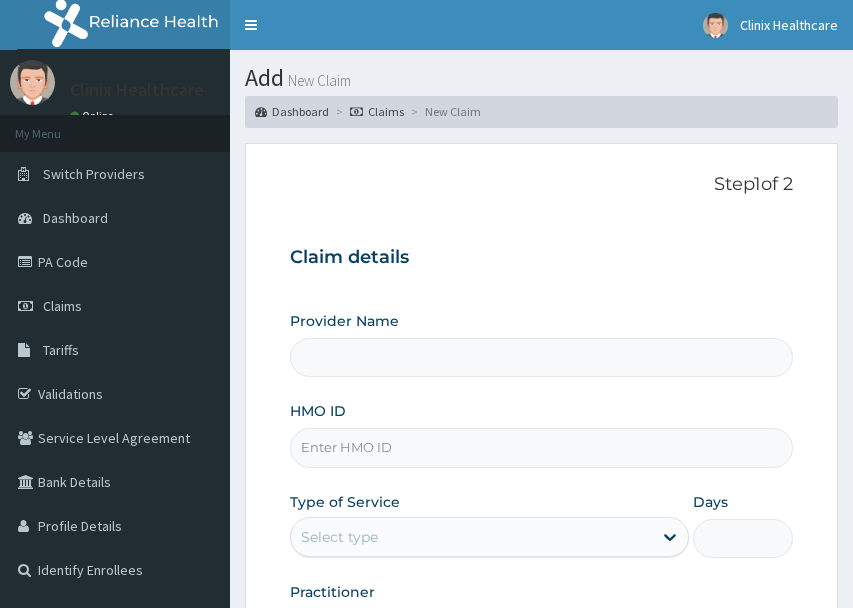 type on "Clinix Healthcare" 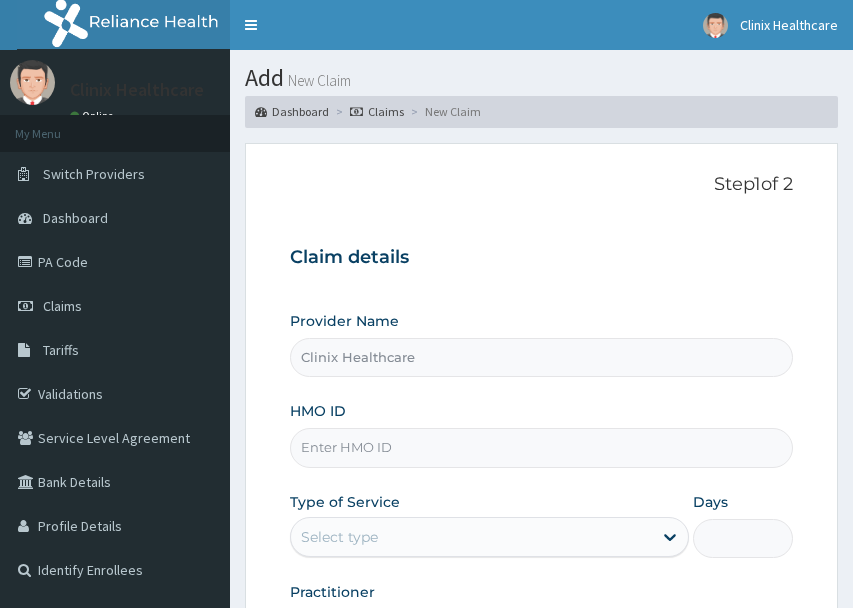 scroll, scrollTop: 0, scrollLeft: 0, axis: both 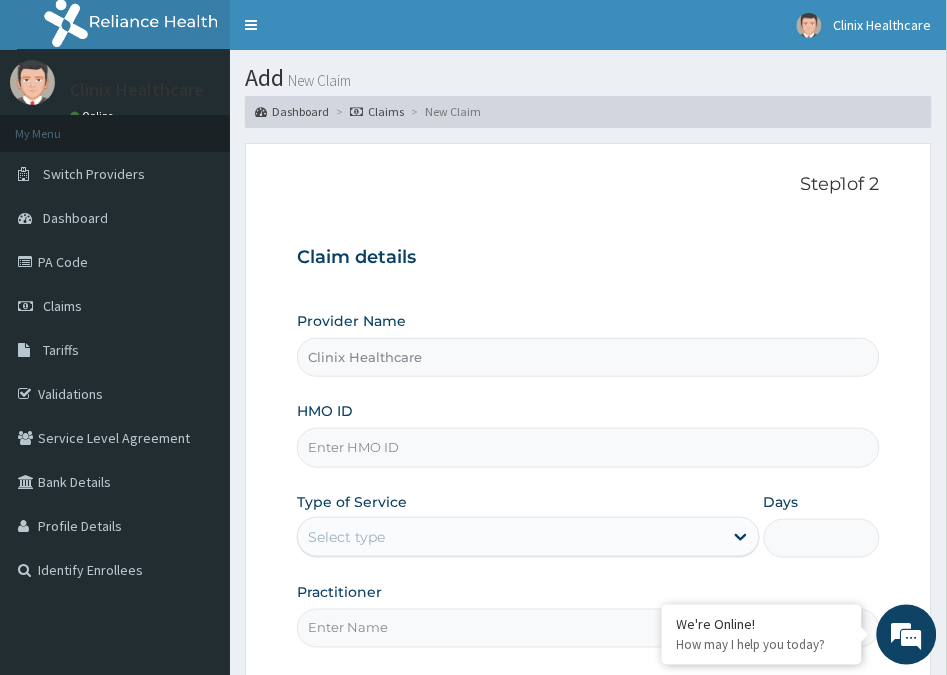 click on "Clinix Healthcare" at bounding box center (588, 357) 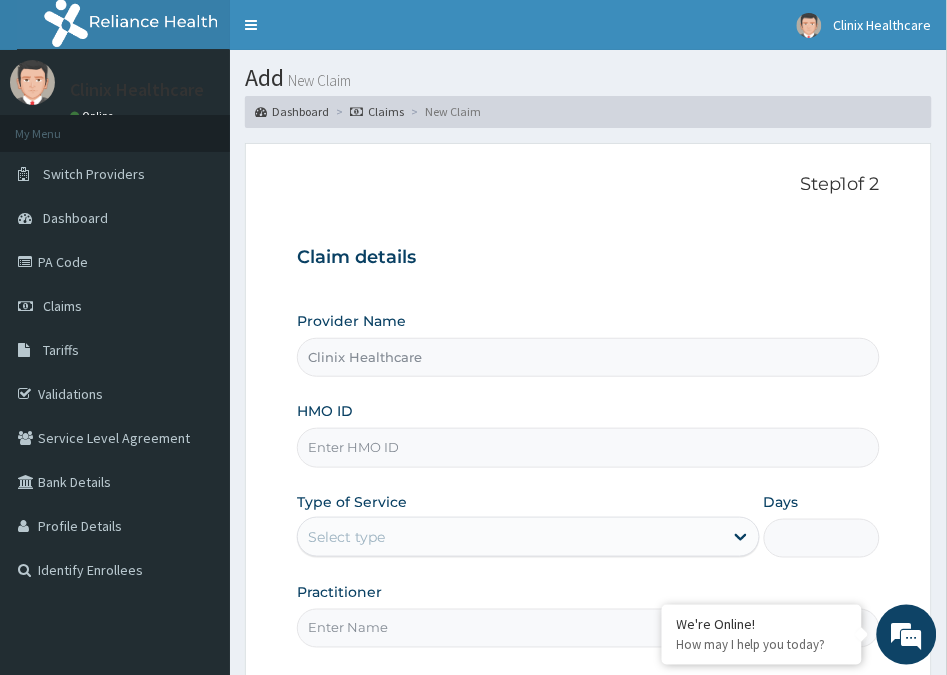 scroll, scrollTop: 0, scrollLeft: 0, axis: both 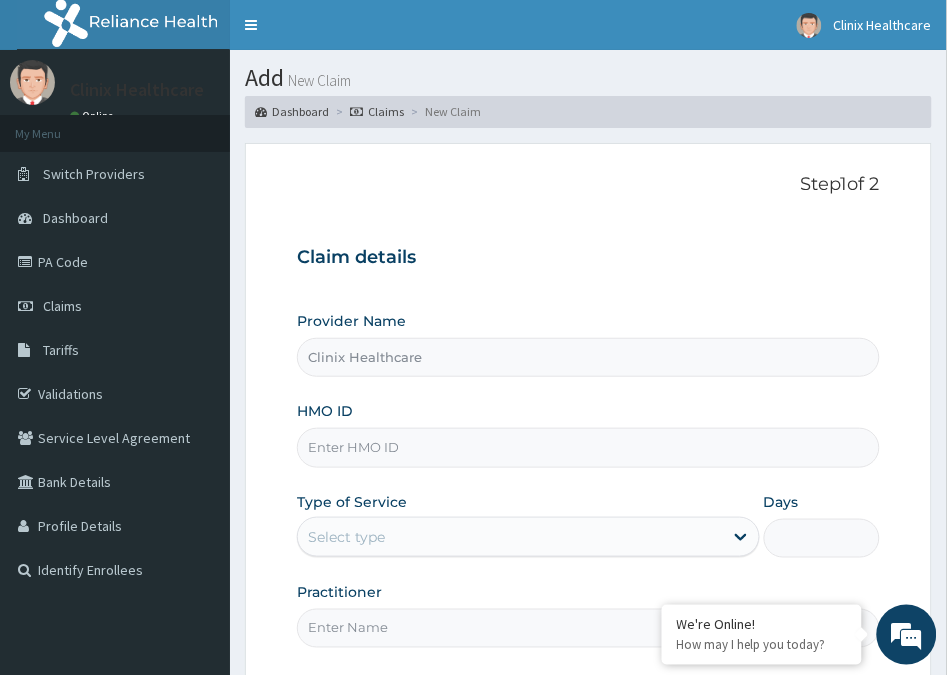click on "Step  1  of 2" at bounding box center (588, 185) 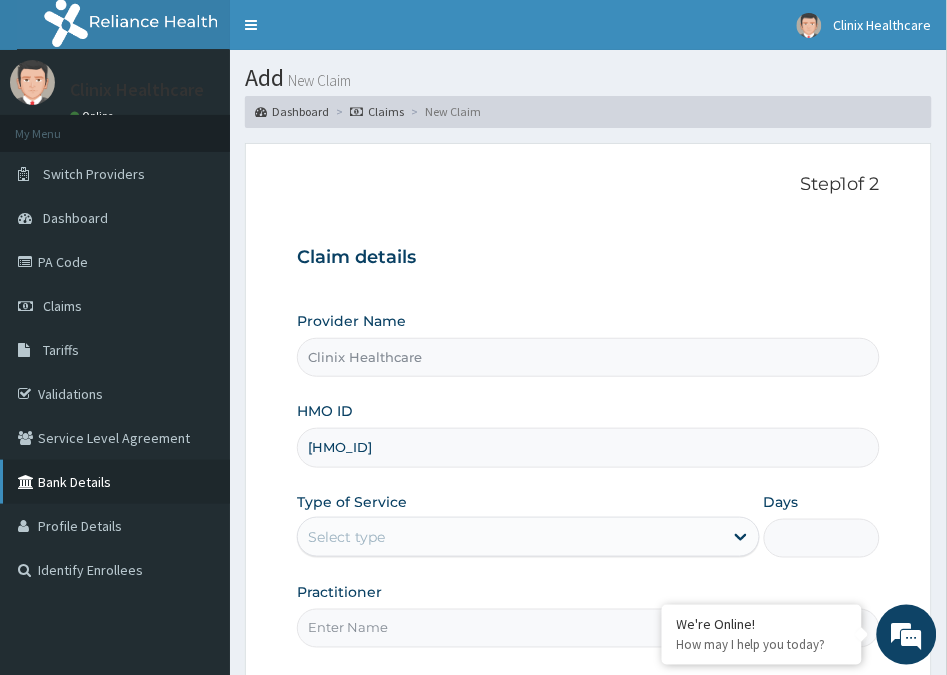 type on "PRS/10316/D" 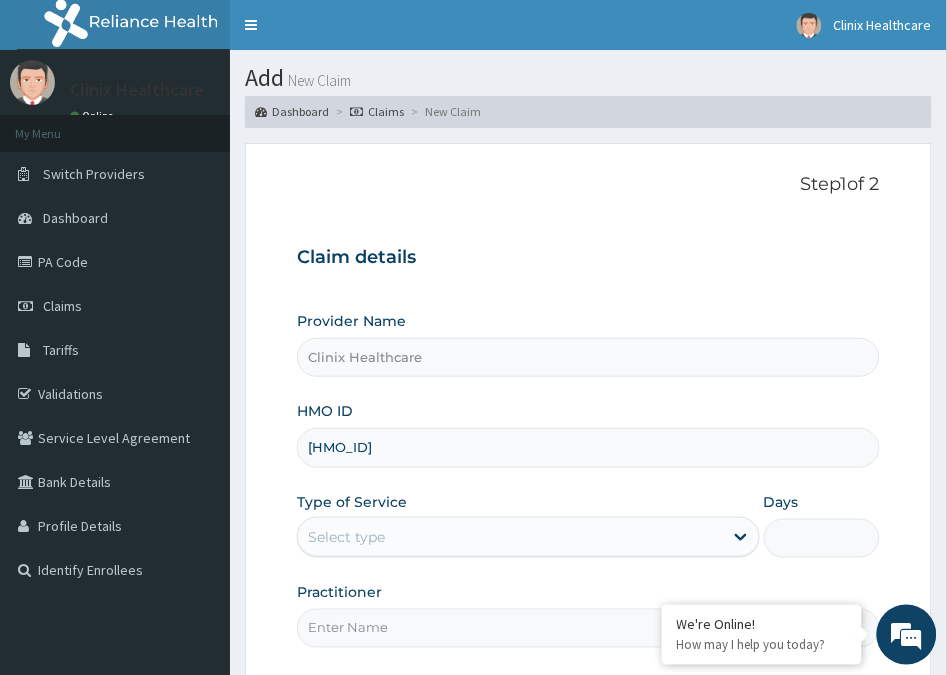 click on "Select type" at bounding box center [510, 537] 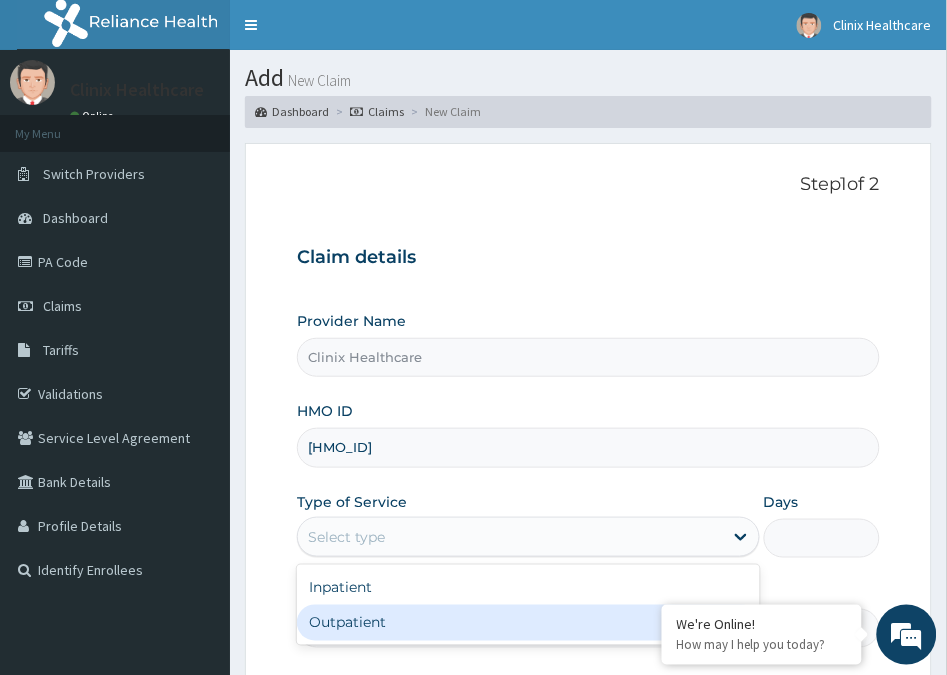 click on "Outpatient" at bounding box center (528, 623) 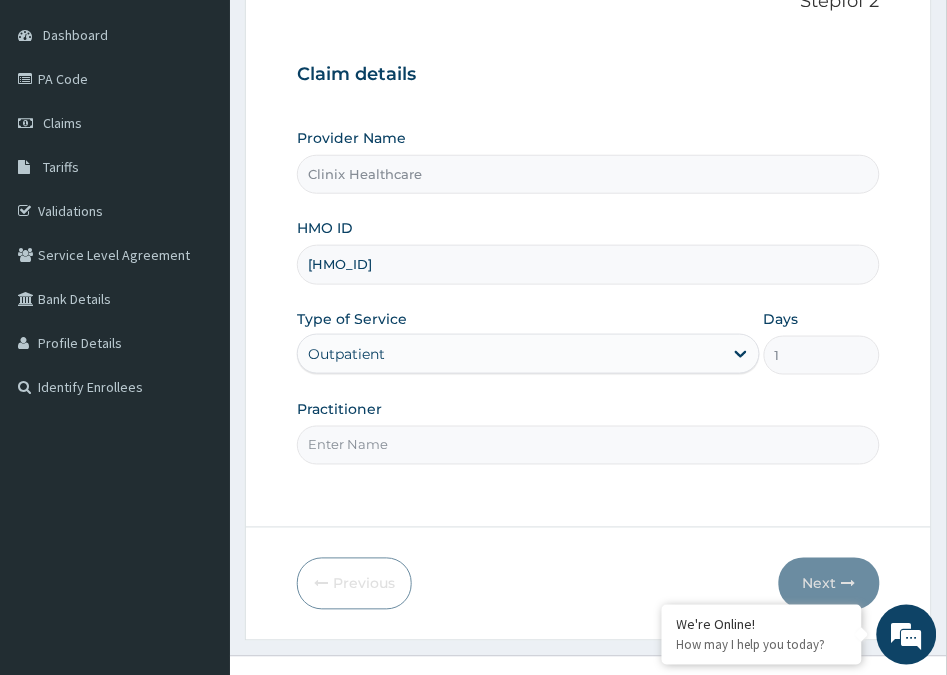 scroll, scrollTop: 234, scrollLeft: 0, axis: vertical 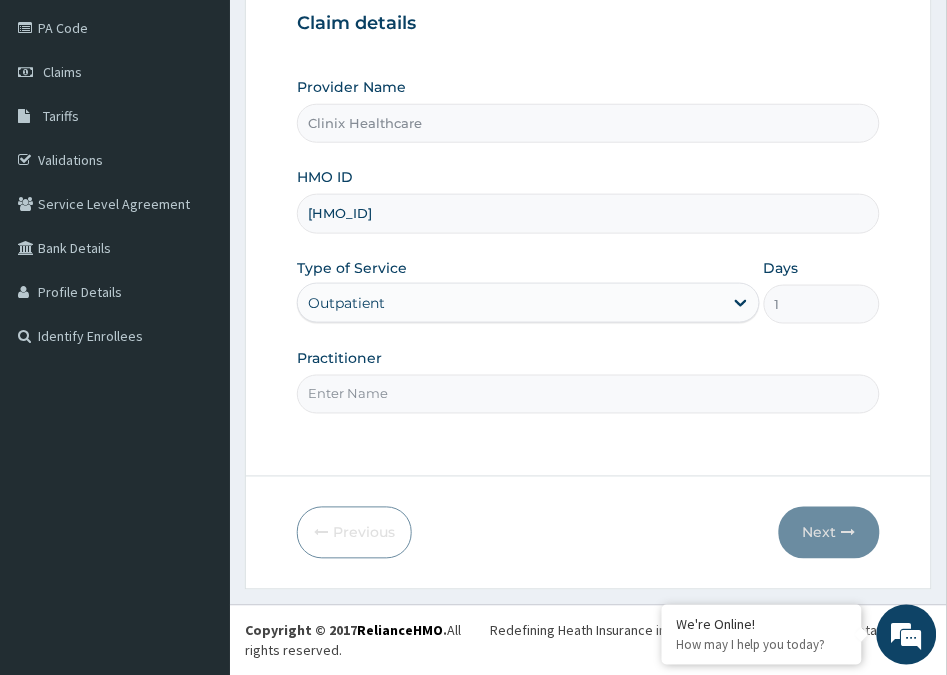 click on "Practitioner" at bounding box center [588, 394] 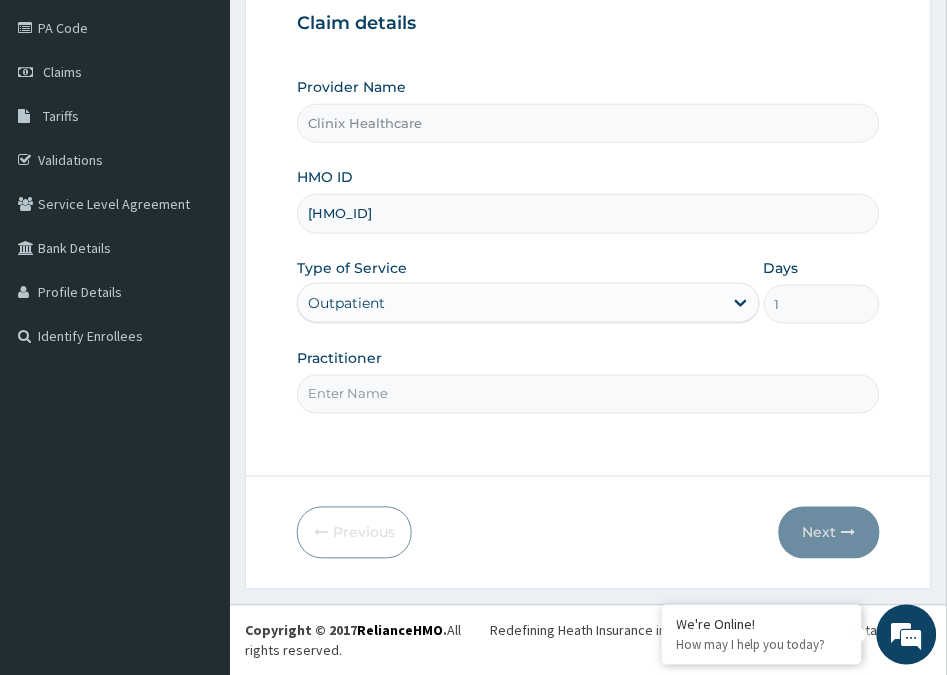 click on "Provider Name Clinix Healthcare HMO ID PRS/10316/D Type of Service Outpatient Days 1 Practitioner" at bounding box center (588, 245) 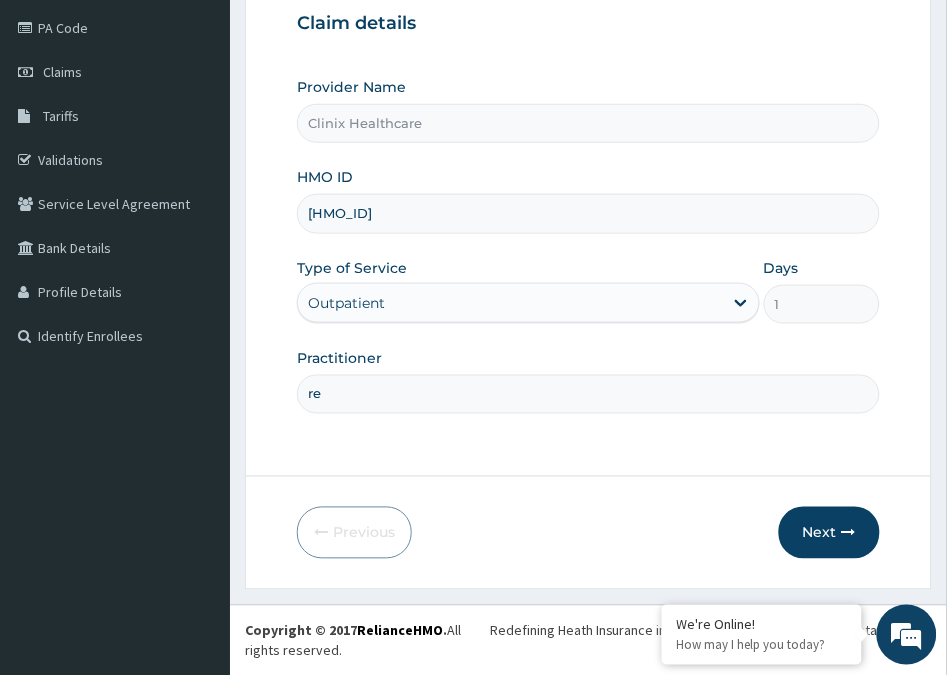 type on "r" 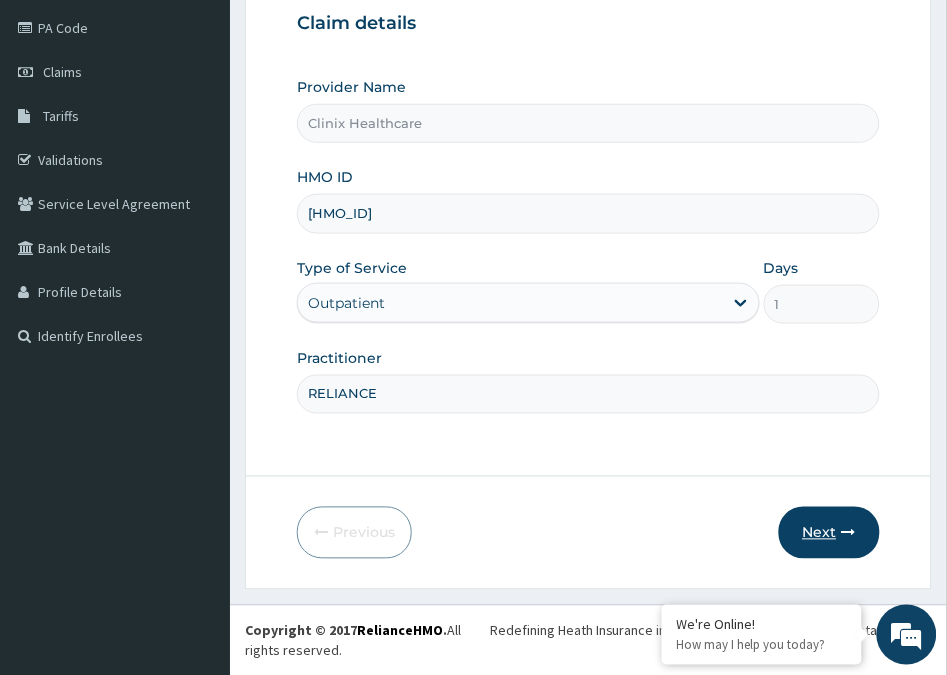type on "RELIANCE" 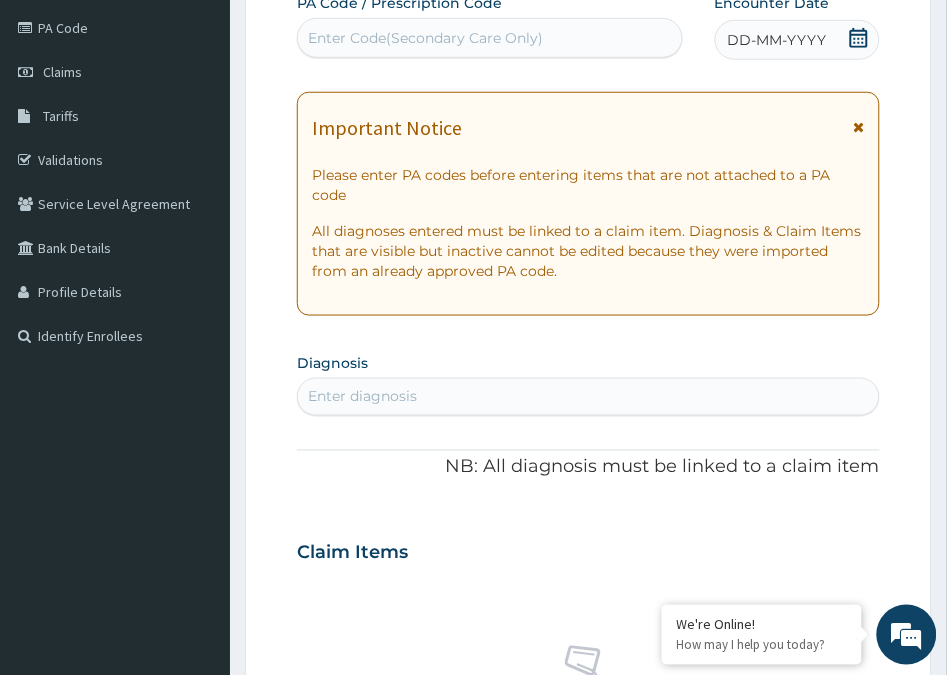 click on "Enter diagnosis" at bounding box center (362, 397) 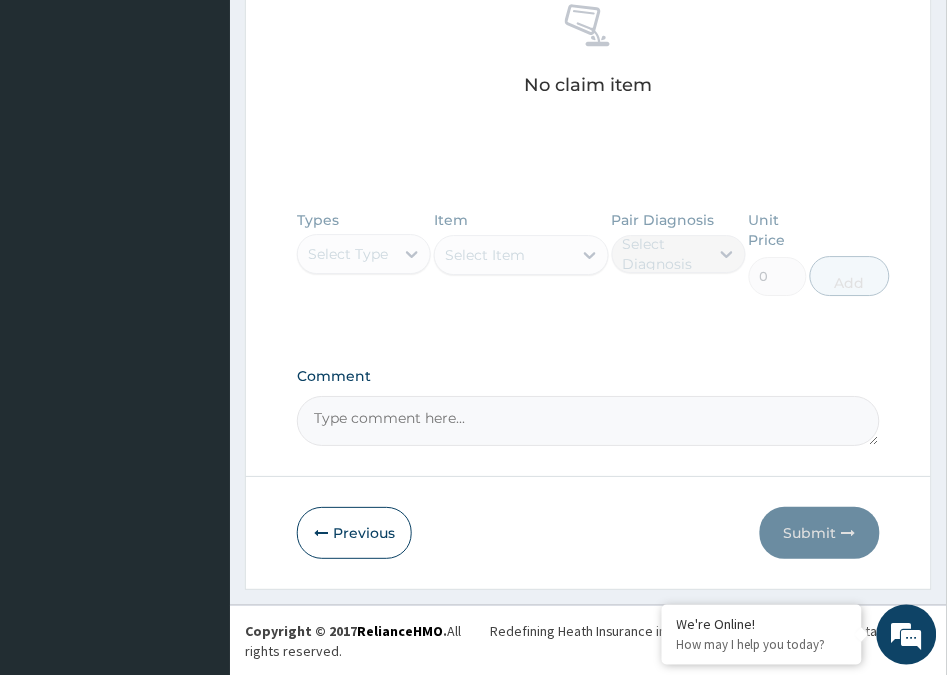 scroll, scrollTop: 0, scrollLeft: 0, axis: both 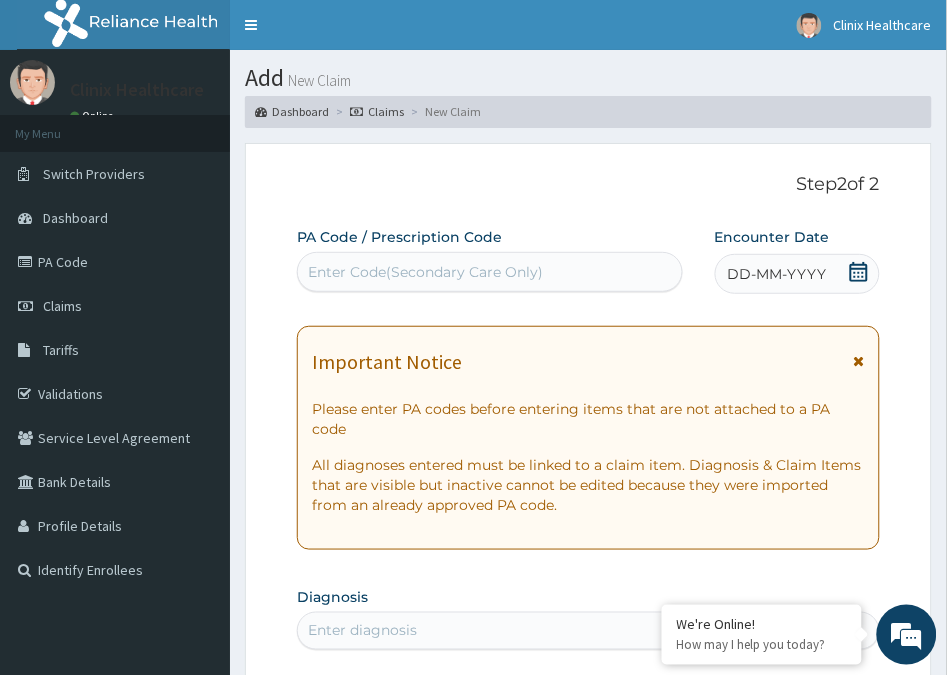 click on "Enter Code(Secondary Care Only)" at bounding box center (489, 272) 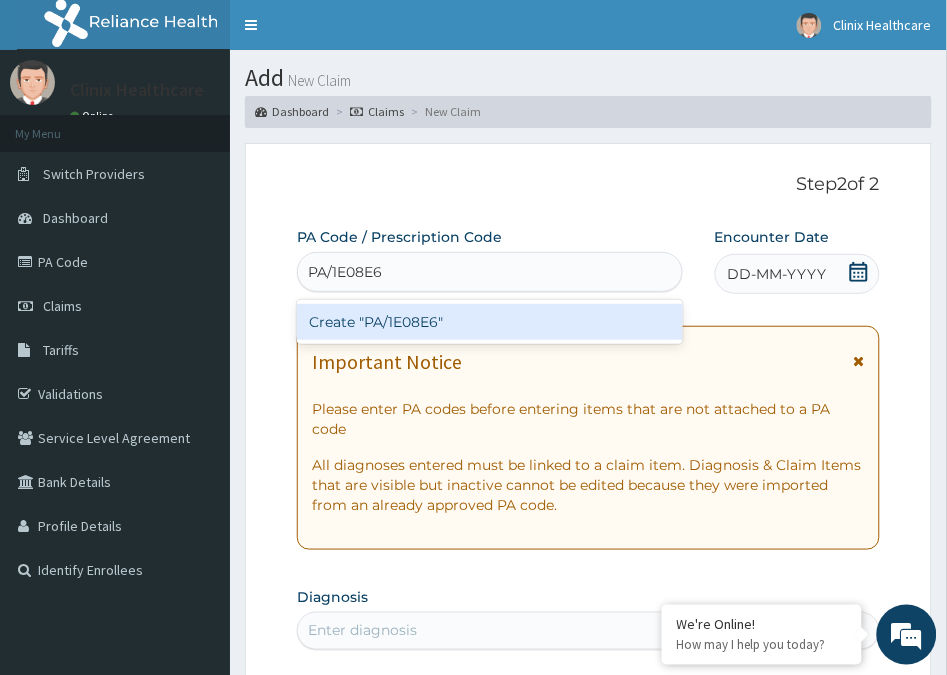 click on "Create "PA/1E08E6"" at bounding box center (489, 322) 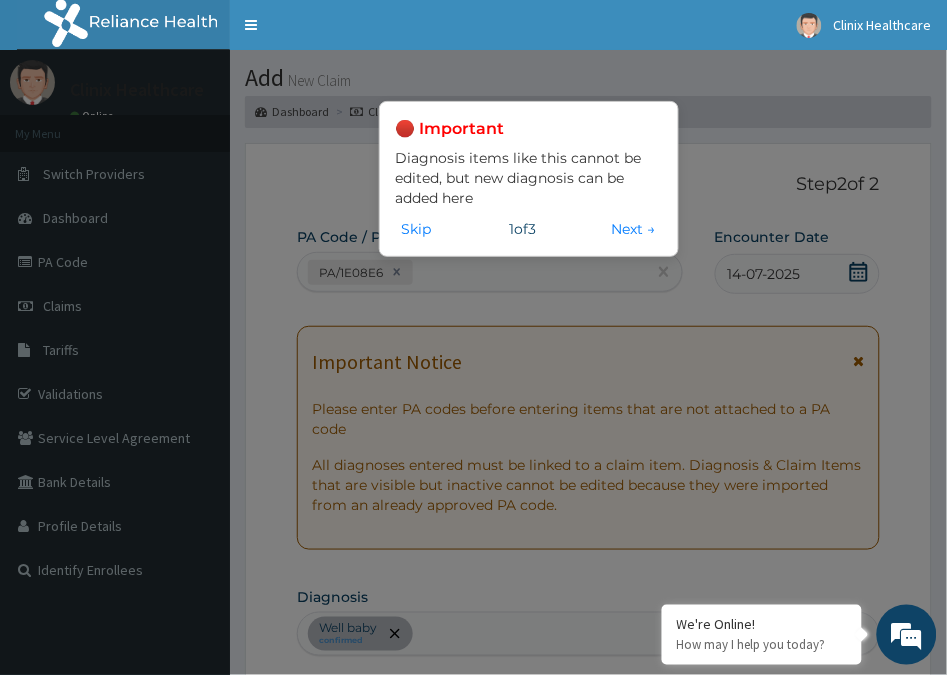 scroll, scrollTop: 568, scrollLeft: 0, axis: vertical 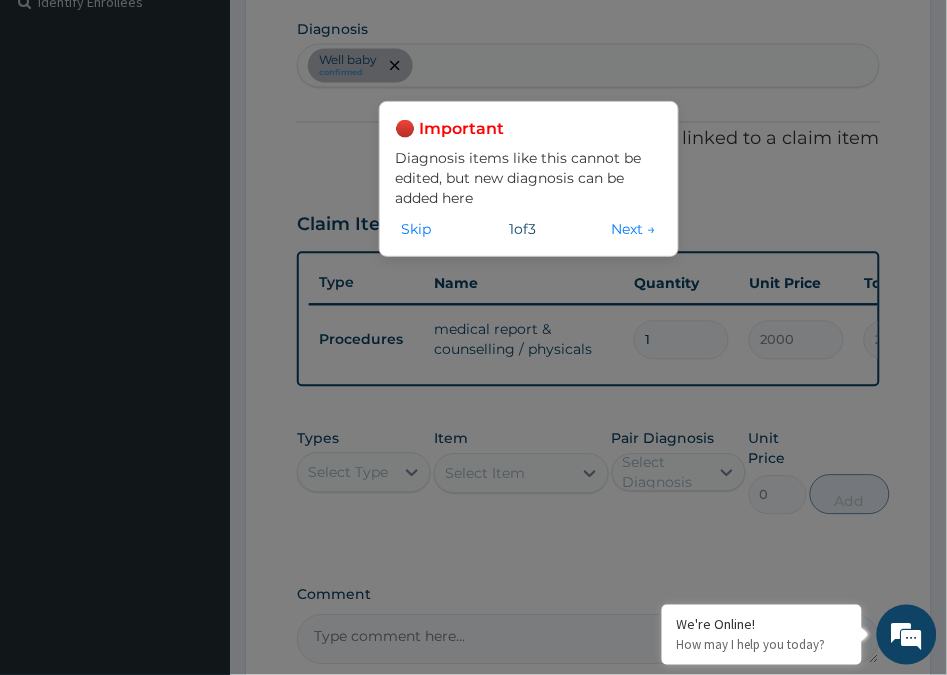 click on "Next →" at bounding box center (634, 229) 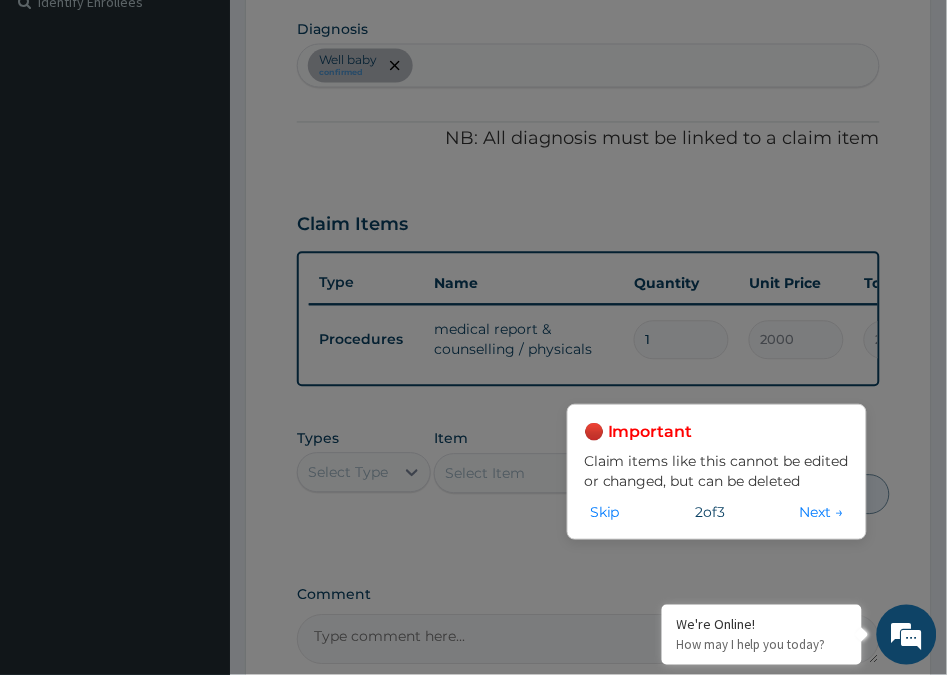 click on "🔴 Important Claim items like this cannot be edited or changed, but can be deleted Skip 2  of  3 Next →" at bounding box center [473, 337] 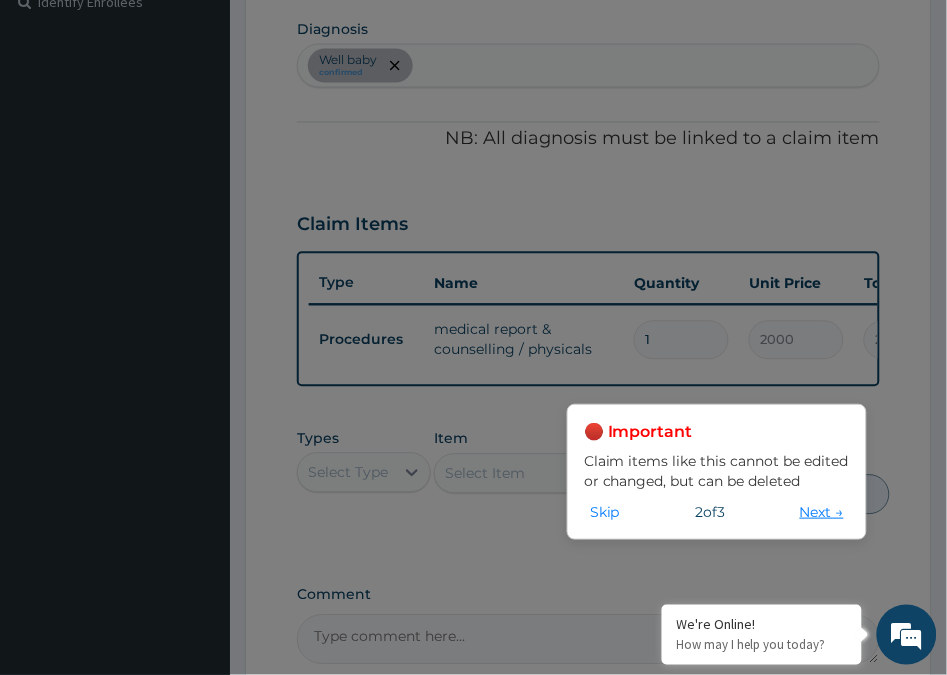 click on "Next →" at bounding box center (822, 512) 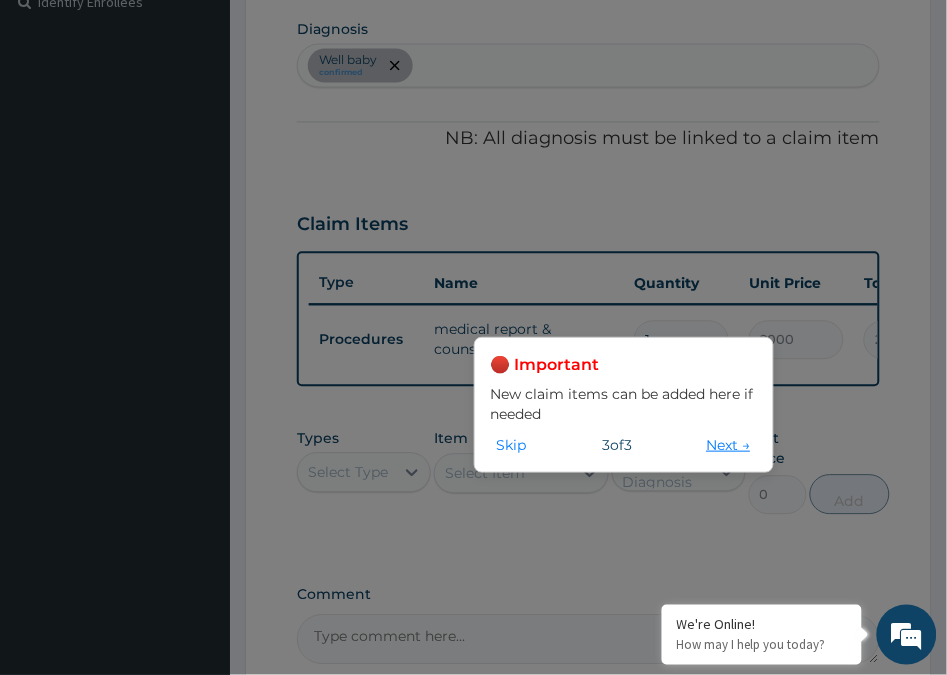 click on "Next →" at bounding box center (729, 445) 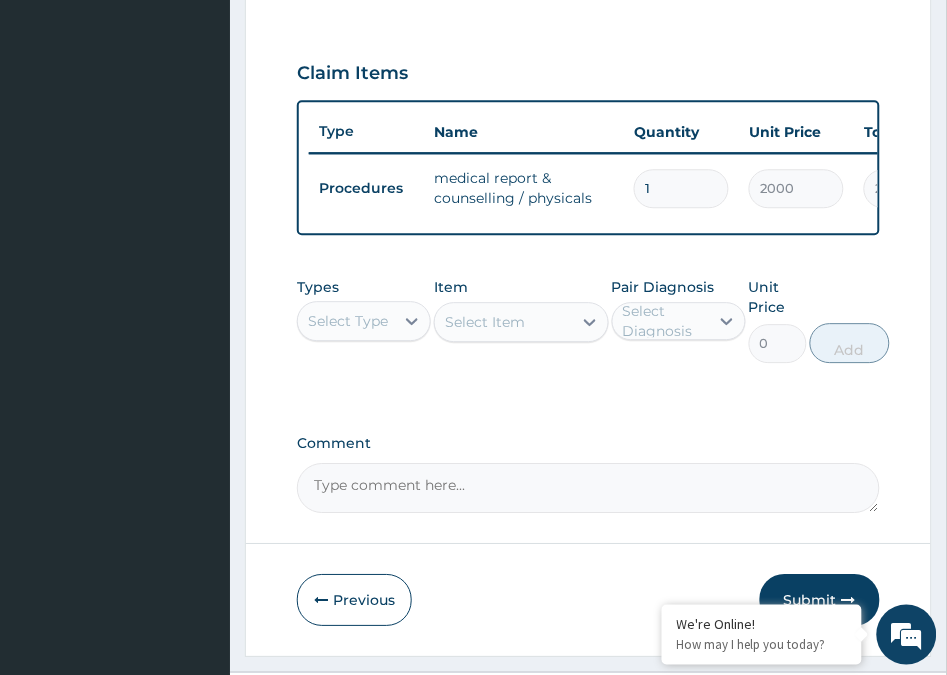 scroll, scrollTop: 802, scrollLeft: 0, axis: vertical 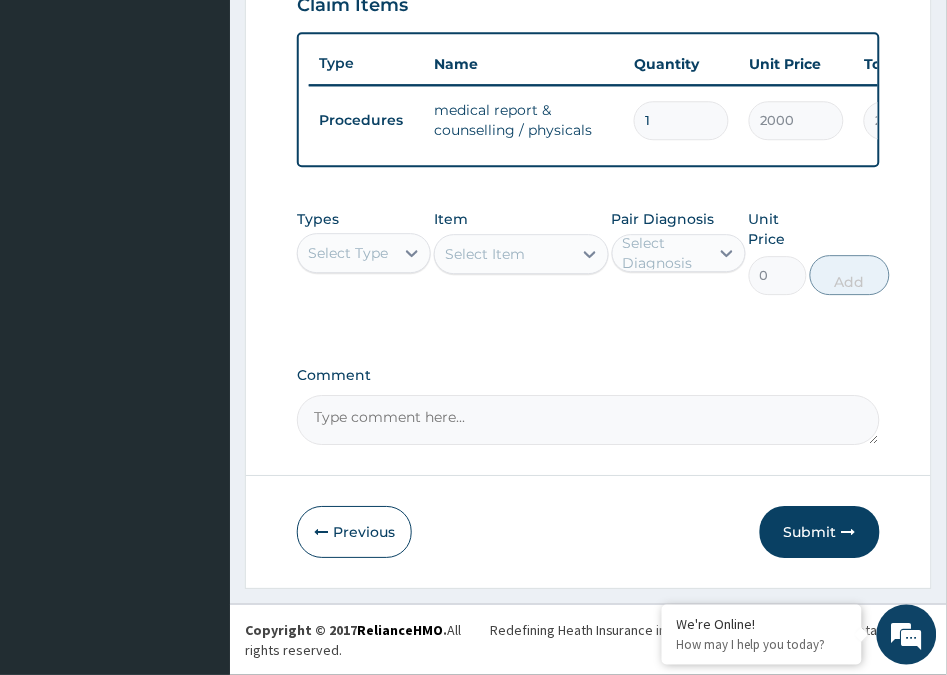 click on "Step  2  of 2 PA Code / Prescription Code PA/1E08E6 Encounter Date 14-07-2025 Important Notice Please enter PA codes before entering items that are not attached to a PA code   All diagnoses entered must be linked to a claim item. Diagnosis & Claim Items that are visible but inactive cannot be edited because they were imported from an already approved PA code. Diagnosis Well baby confirmed NB: All diagnosis must be linked to a claim item Claim Items Type Name Quantity Unit Price Total Price Pair Diagnosis Actions Procedures medical report & counselling / physicals 1 2000 2000.00 Well baby Delete Types Select Type Item Select Item Pair Diagnosis Select Diagnosis Unit Price 0 Add Comment     Previous   Submit" at bounding box center [588, -28] 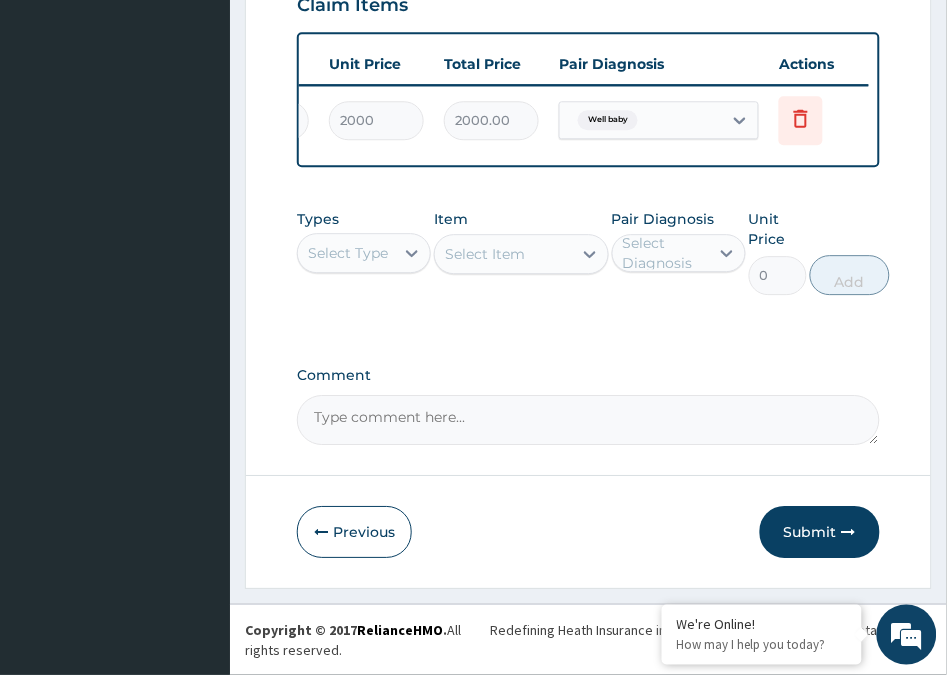 scroll, scrollTop: 0, scrollLeft: 0, axis: both 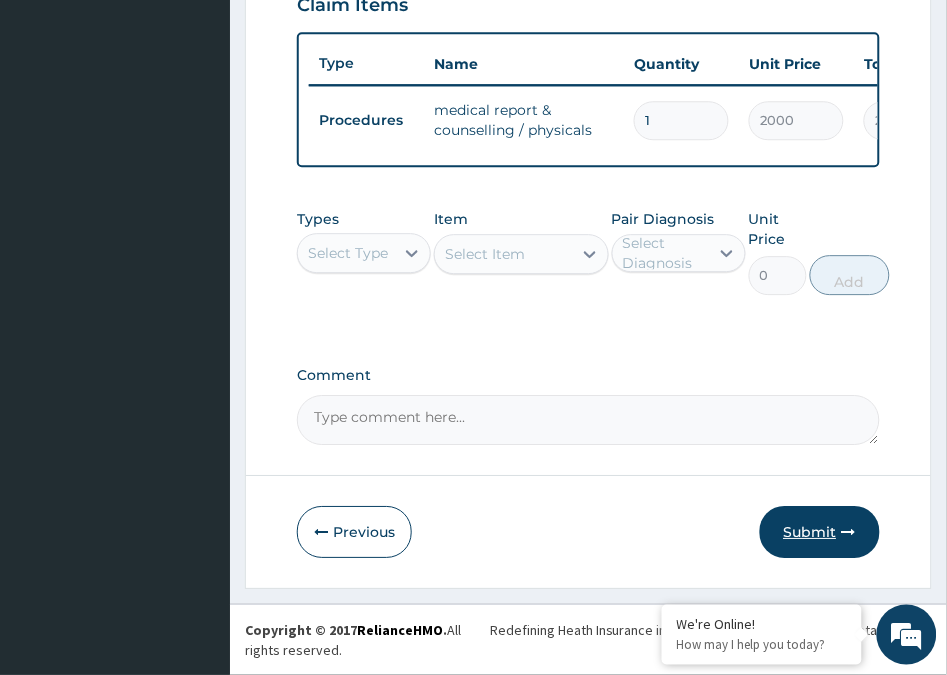 click on "Submit" at bounding box center [820, 532] 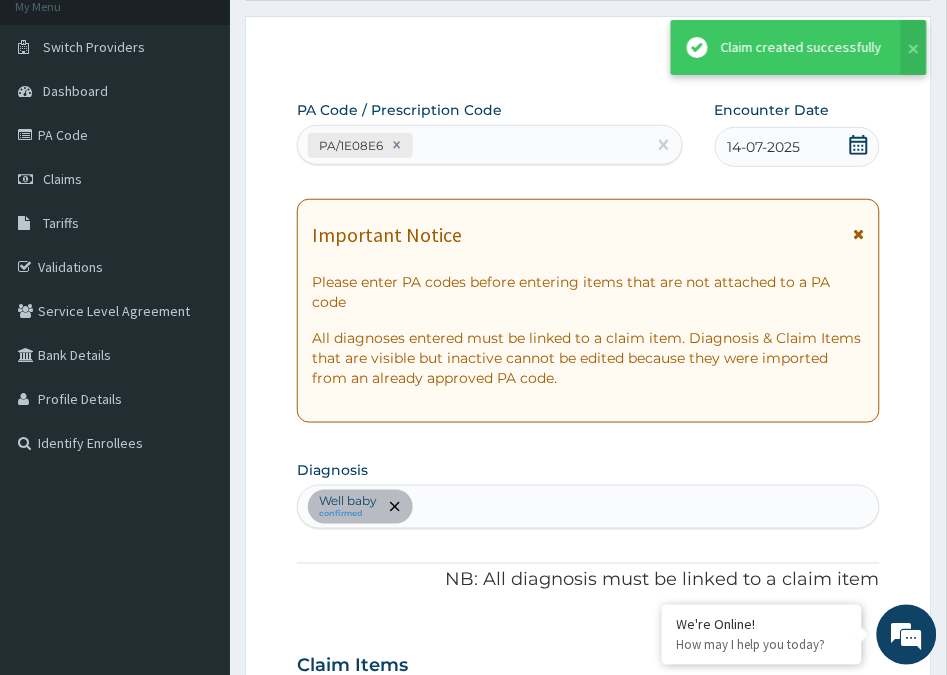 scroll, scrollTop: 802, scrollLeft: 0, axis: vertical 